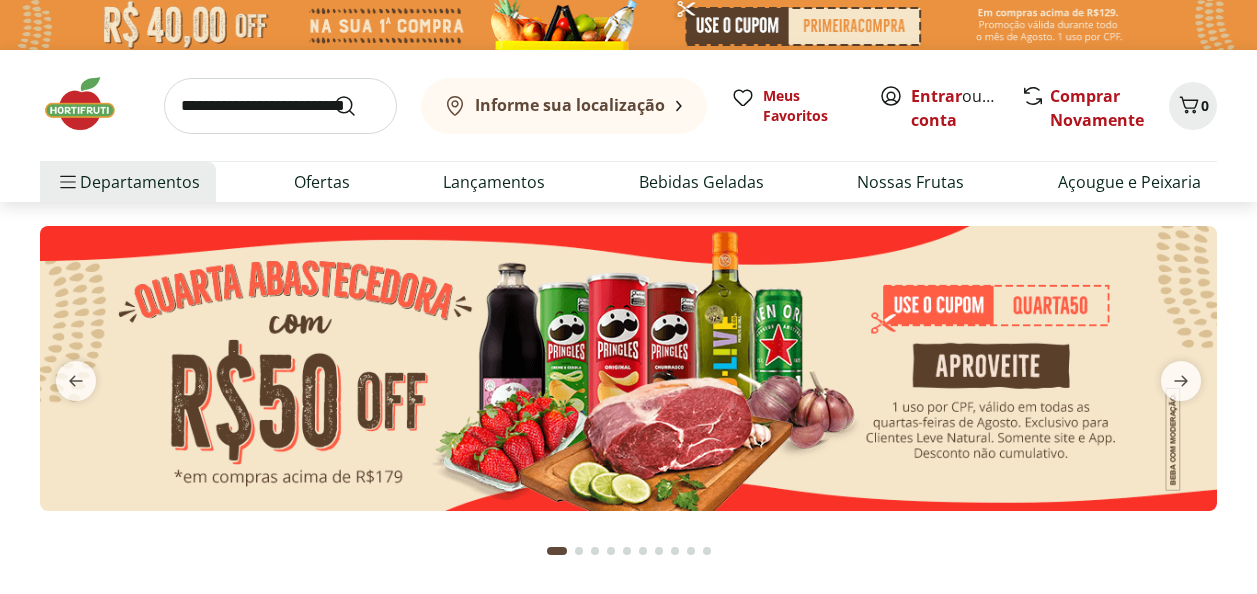 scroll, scrollTop: 0, scrollLeft: 0, axis: both 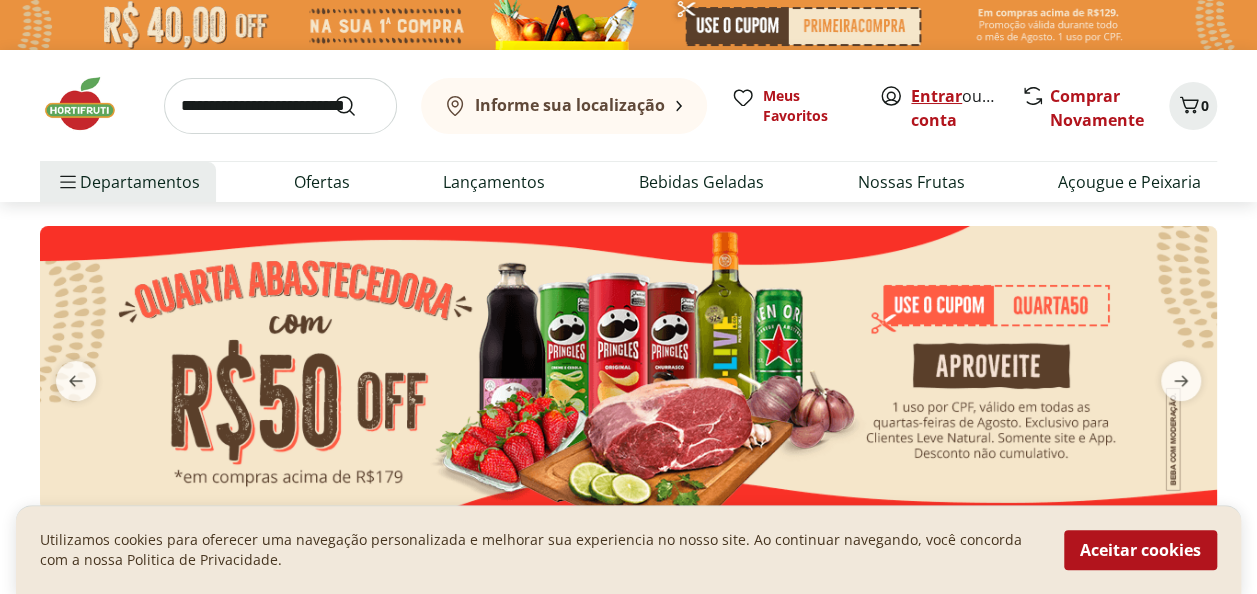 click on "Entrar" at bounding box center (936, 96) 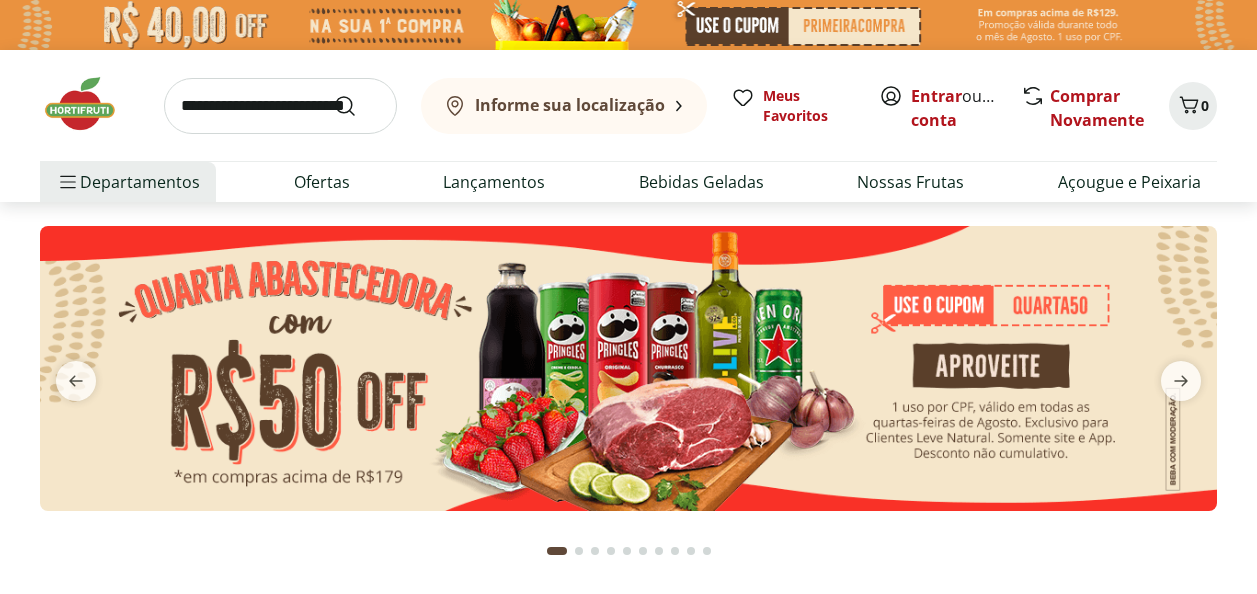 scroll, scrollTop: 0, scrollLeft: 0, axis: both 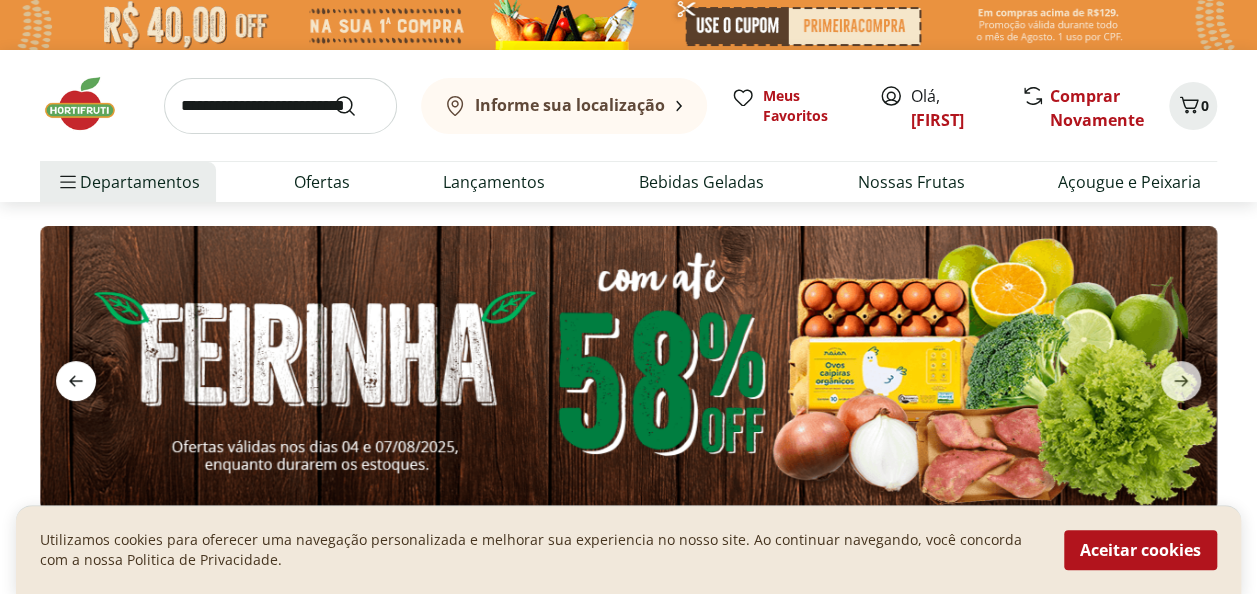 click 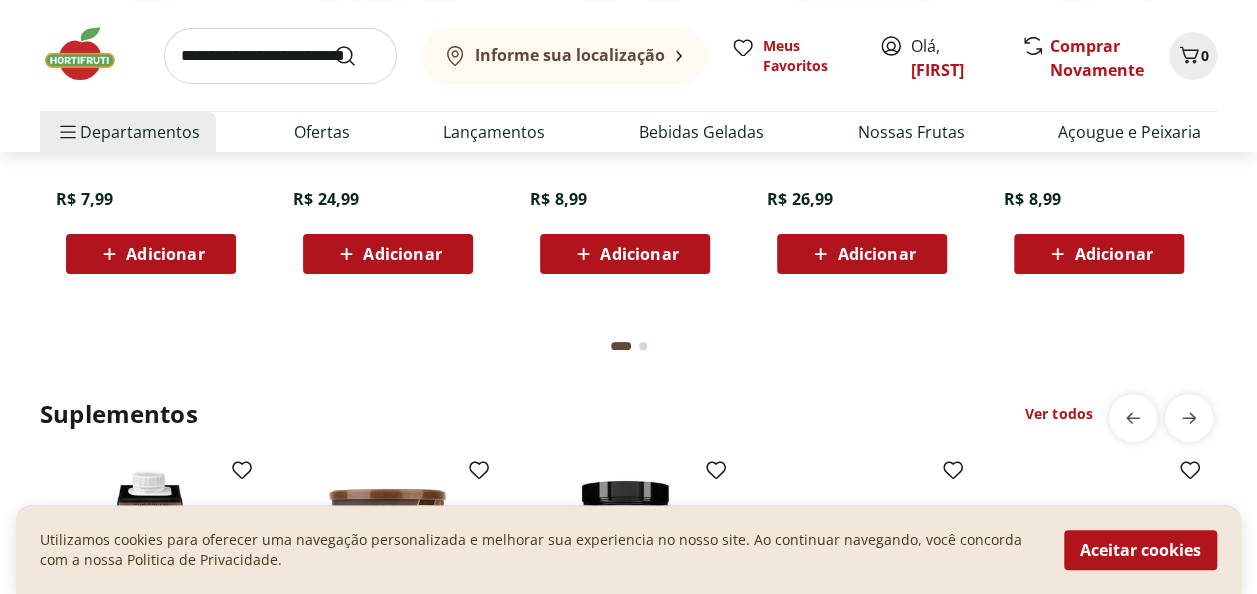 scroll, scrollTop: 4100, scrollLeft: 0, axis: vertical 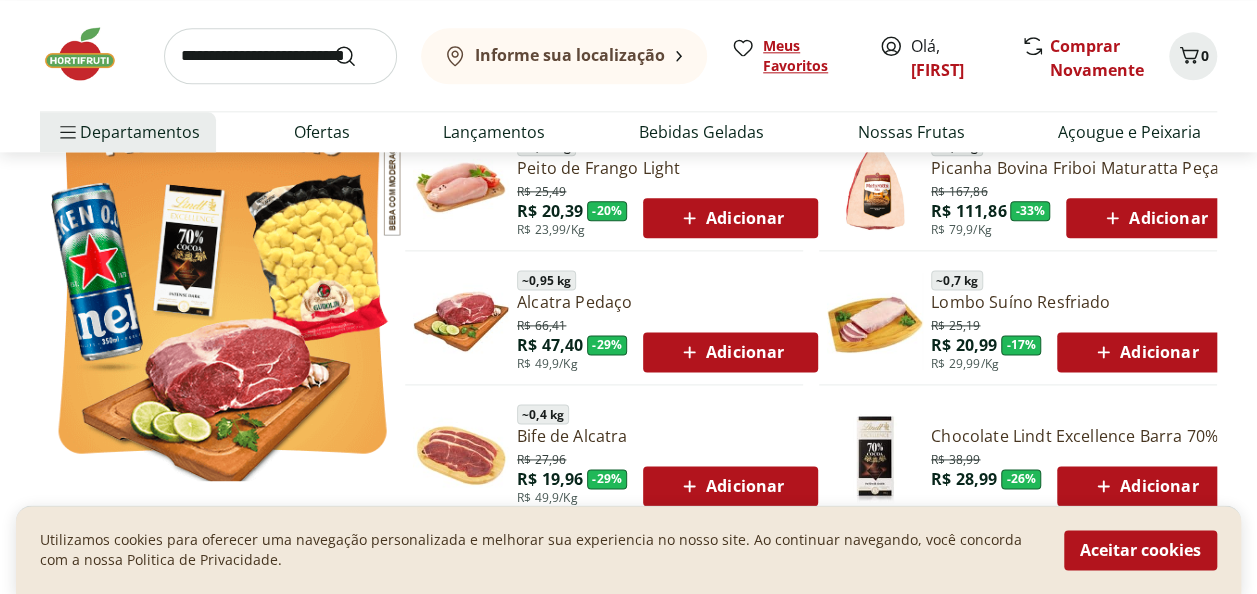 click on "Meus Favoritos" at bounding box center [809, 56] 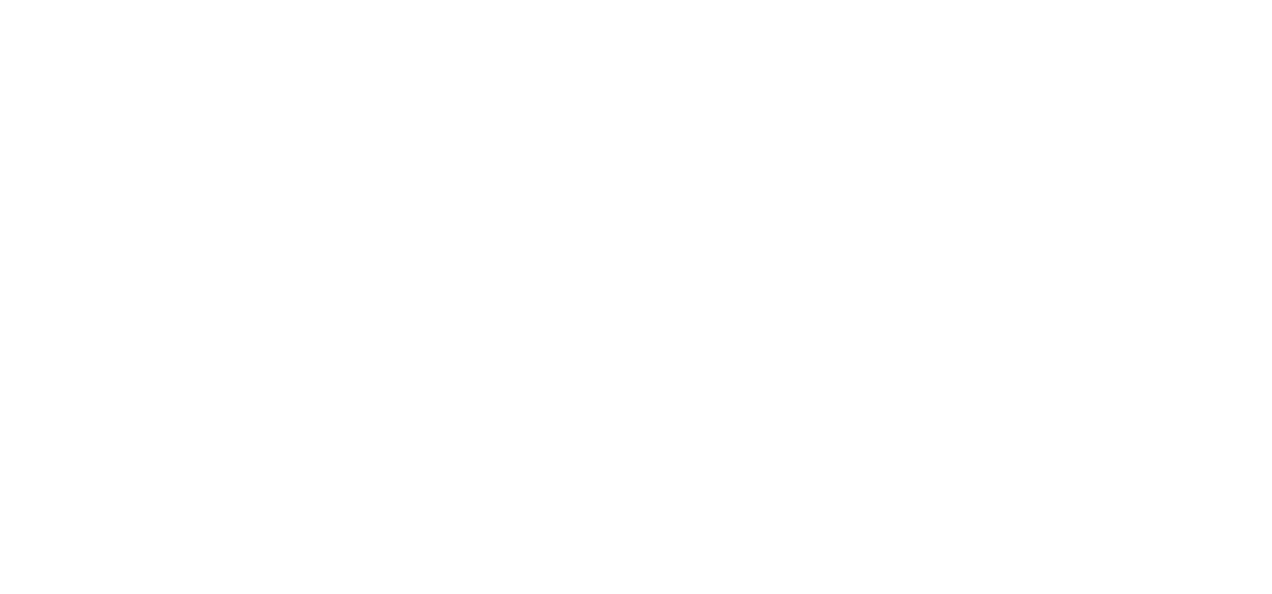 scroll, scrollTop: 0, scrollLeft: 0, axis: both 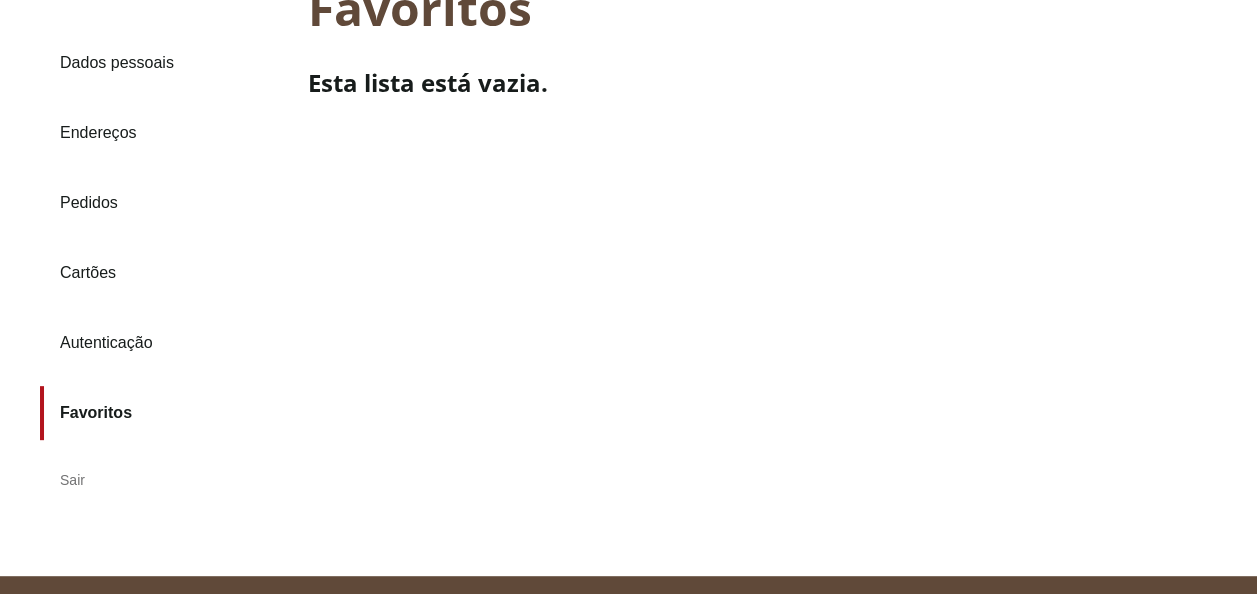 click on "Pedidos" at bounding box center [166, 203] 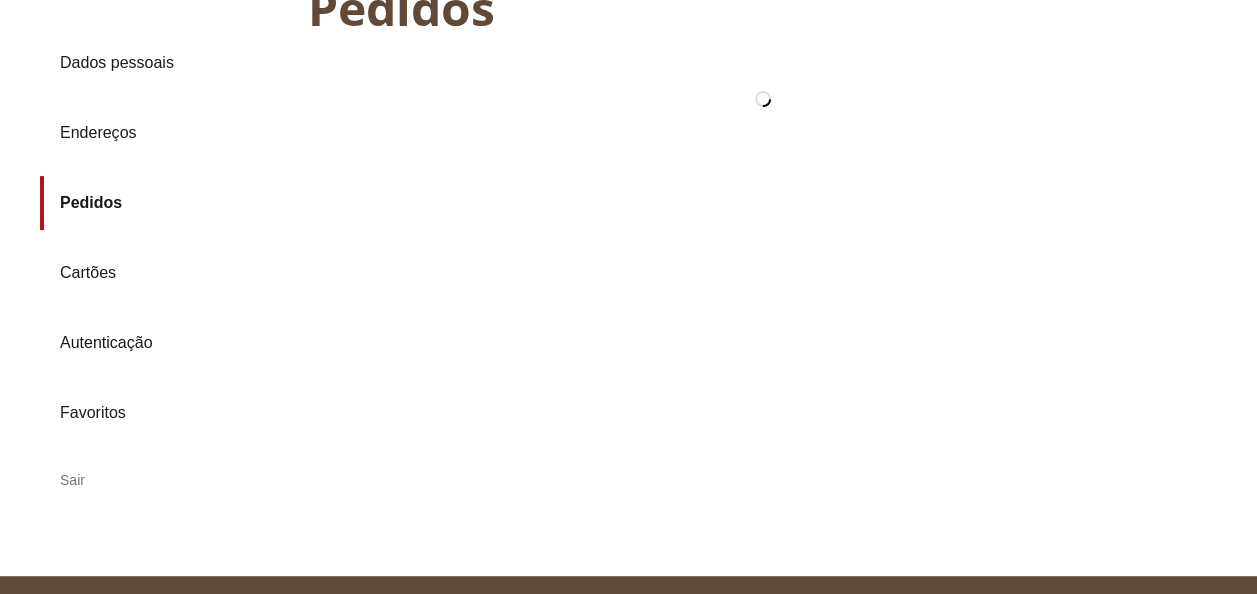 scroll, scrollTop: 0, scrollLeft: 0, axis: both 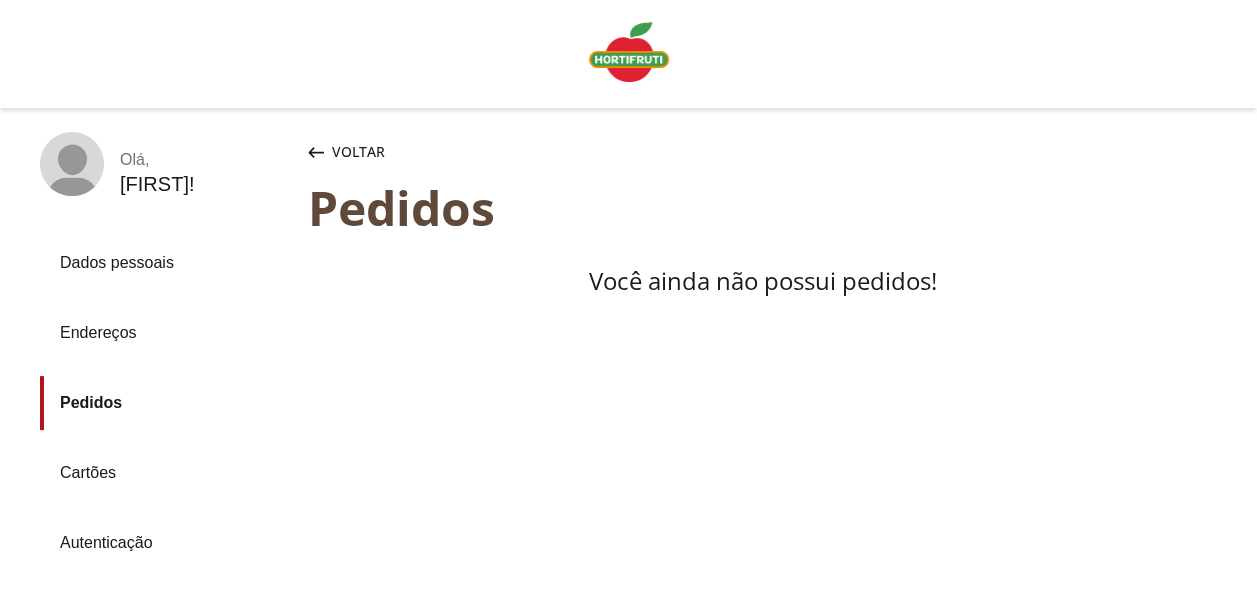 click on "Voltar" at bounding box center (346, 152) 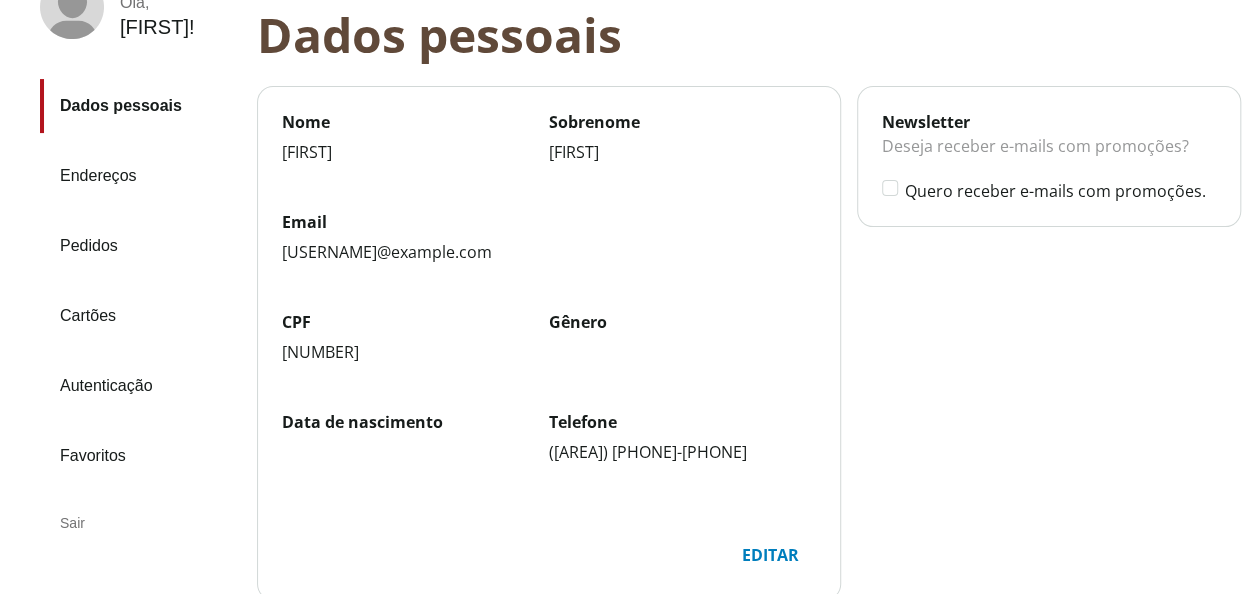 scroll, scrollTop: 300, scrollLeft: 0, axis: vertical 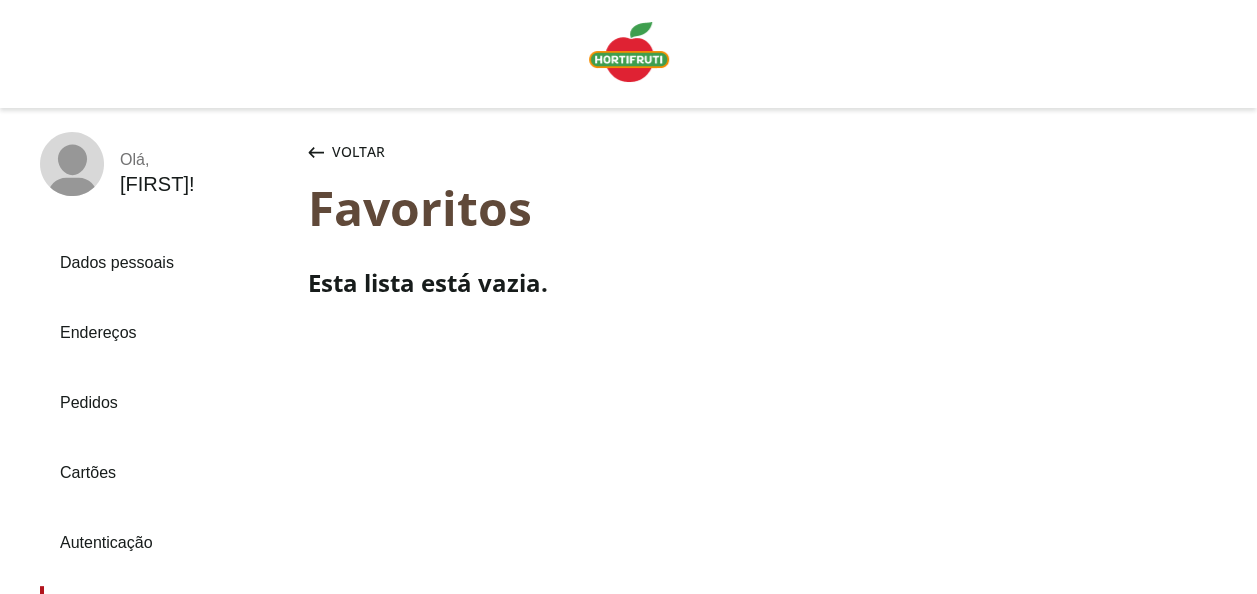 click at bounding box center (629, 52) 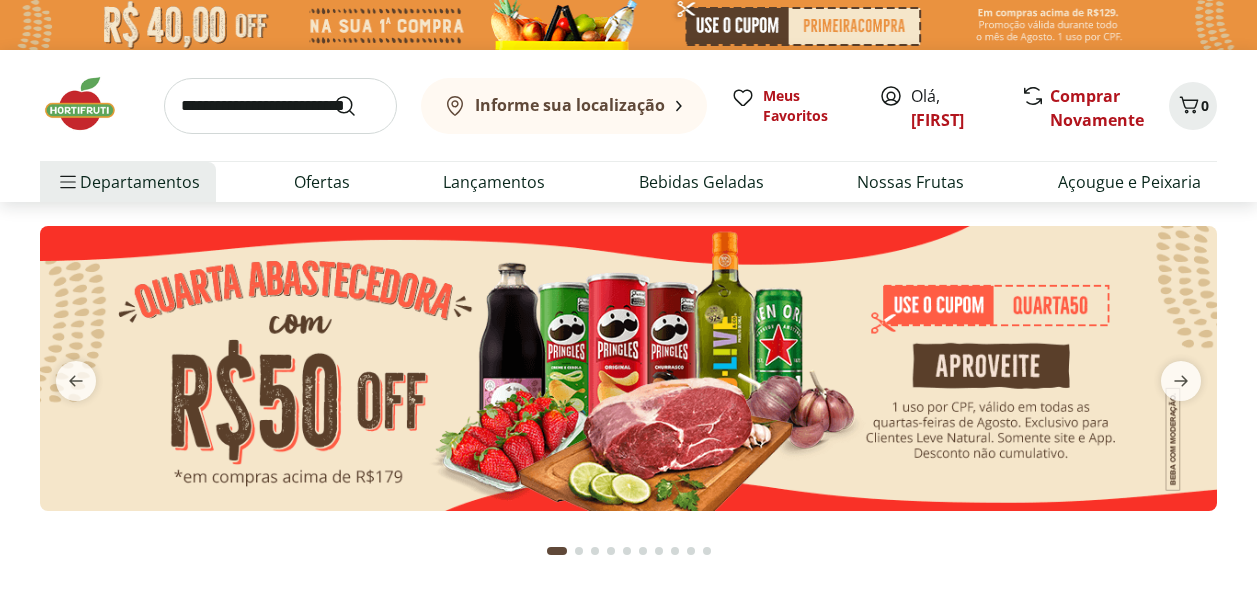scroll, scrollTop: 0, scrollLeft: 0, axis: both 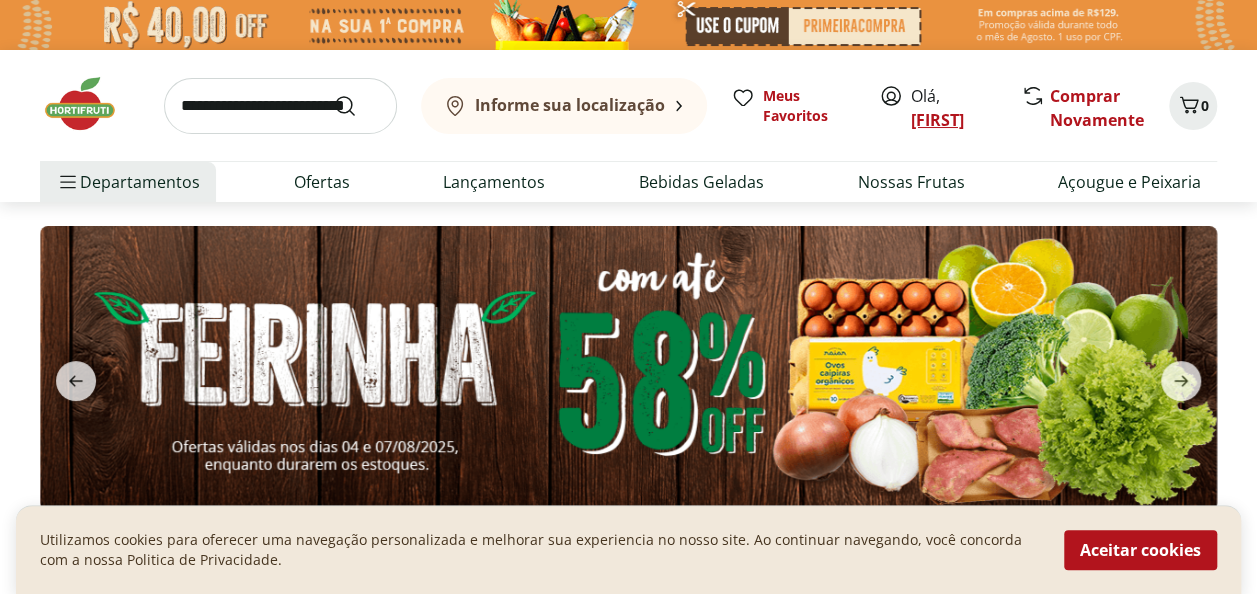 click on "[FIRST]" at bounding box center [937, 120] 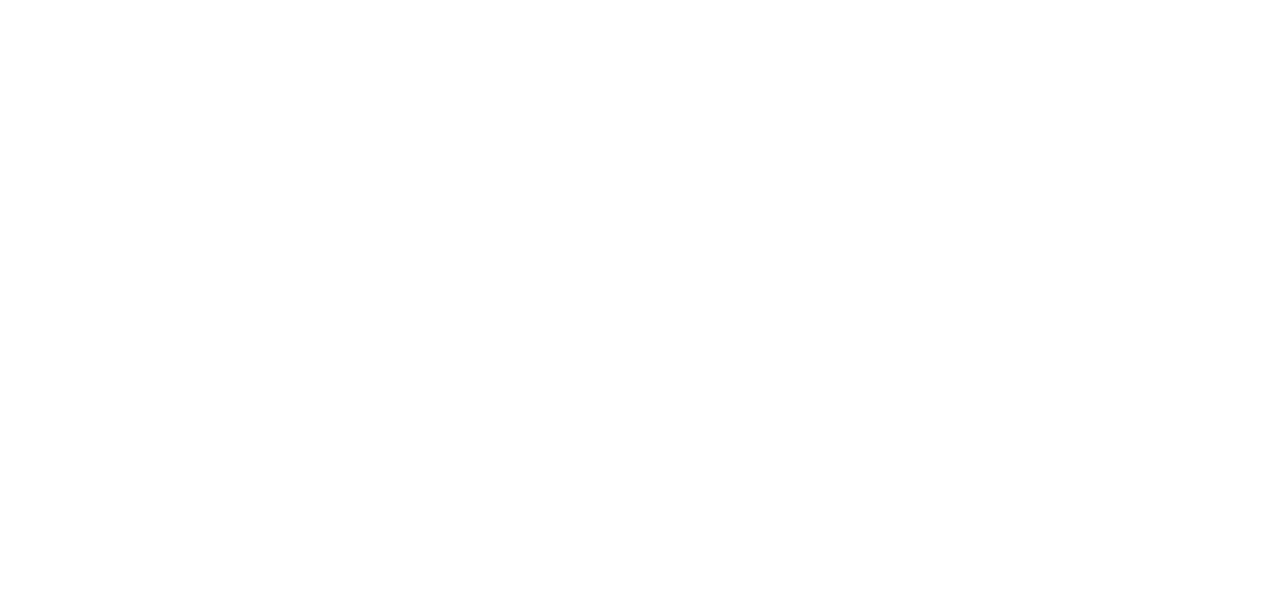 scroll, scrollTop: 0, scrollLeft: 0, axis: both 